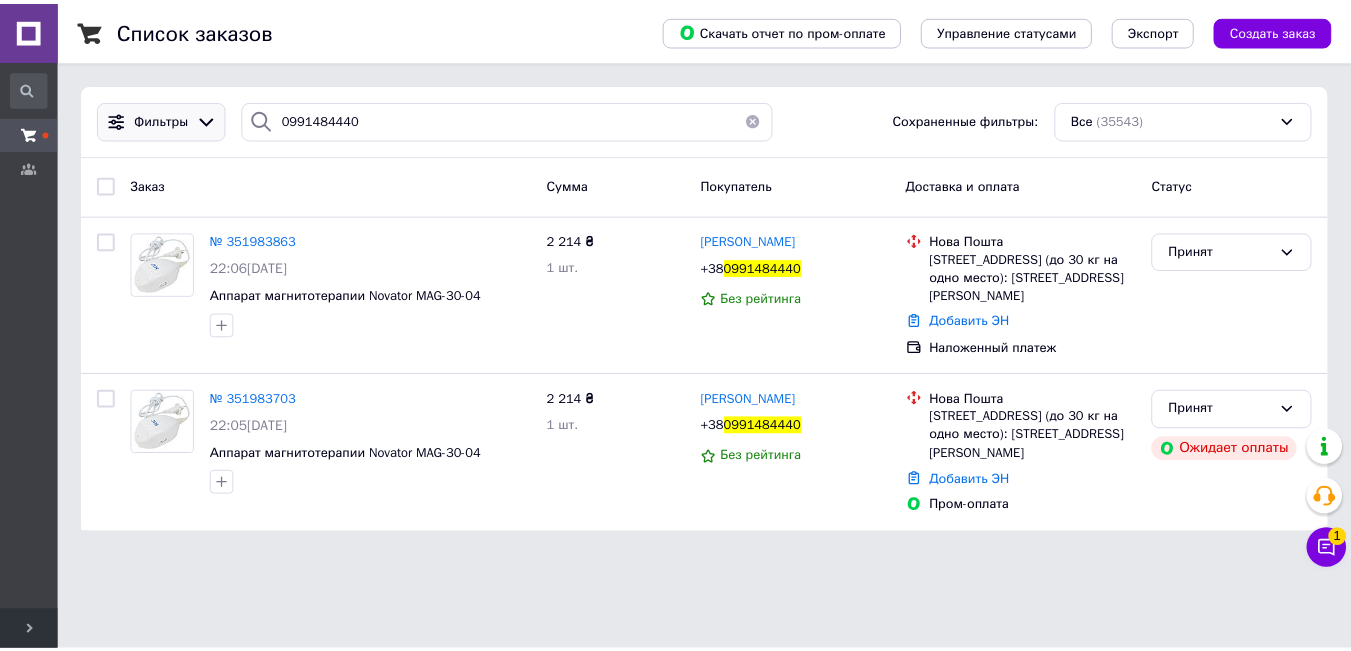 scroll, scrollTop: 0, scrollLeft: 0, axis: both 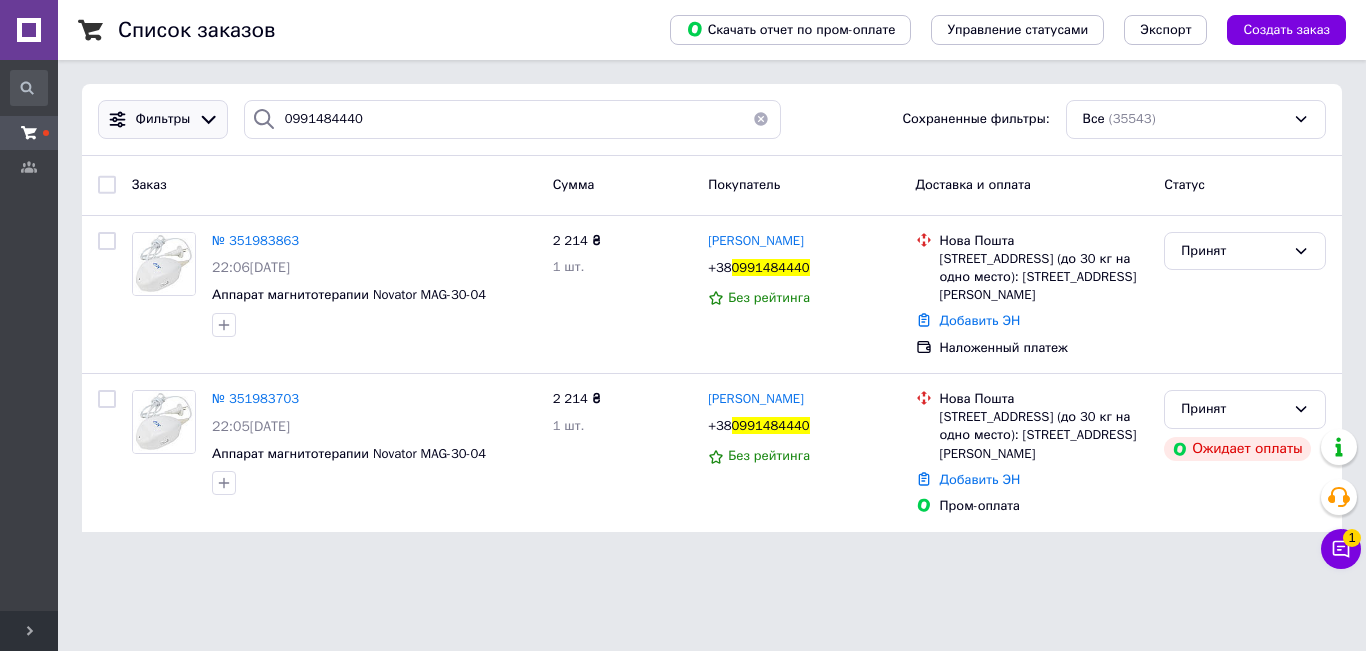 click on "Фильтры 0991484440 Сохраненные фильтры: Все (35543)" at bounding box center [712, 120] 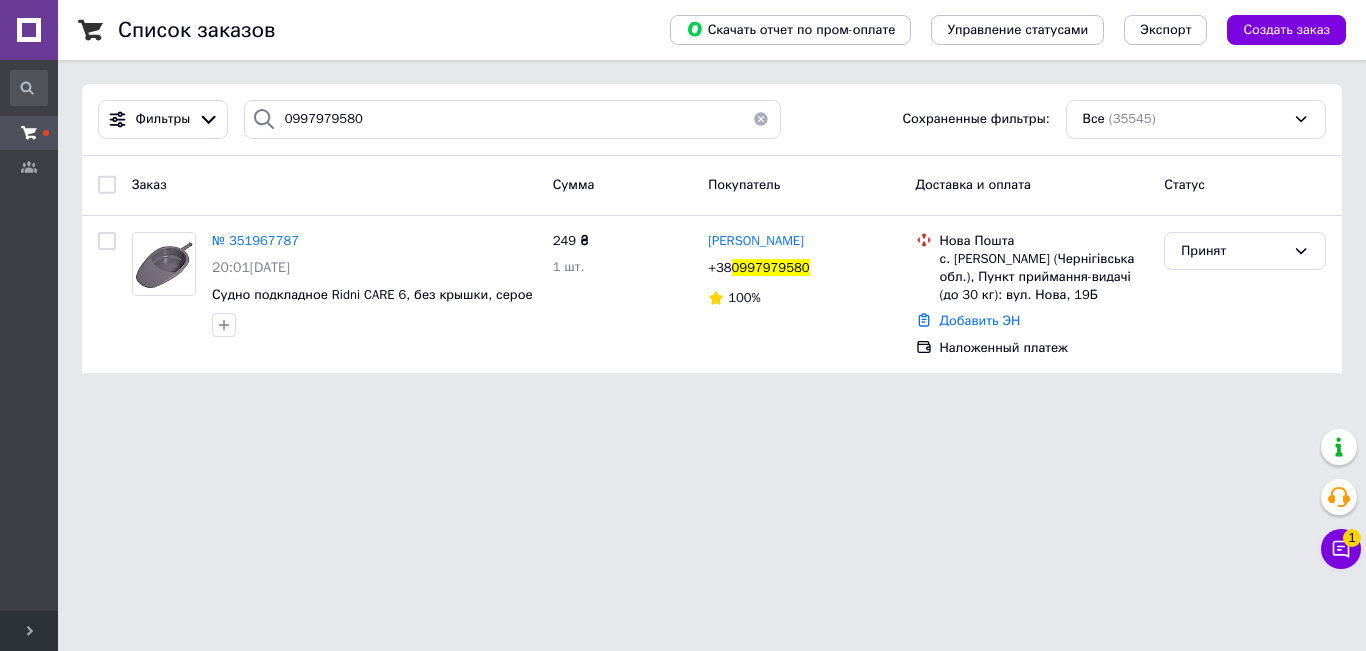 click on "Интернет-магазин «Рідні Медтехника» Ваш ID: 38868 Сайт Интернет-магазин «Рідні Медтехника» Кабинет покупателя Проверить состояние системы Страница на портале [PERSON_NAME] Справка Выйти История поиска 0509371095 067580139 284894714 284894 28489 Заказы и сообщения Заказы и сообщения Заказы Новые 2 Принятые 20410 Выполненные 11893 Отмененные 3209 Оплаченные 20 Сообщения Клиенты Развернуть
Список заказов   Скачать отчет по пром-оплате Управление статусами Экспорт Создать заказ Фильтры 0997979580 Сохраненные фильтры: Все (35545)" at bounding box center [683, 198] 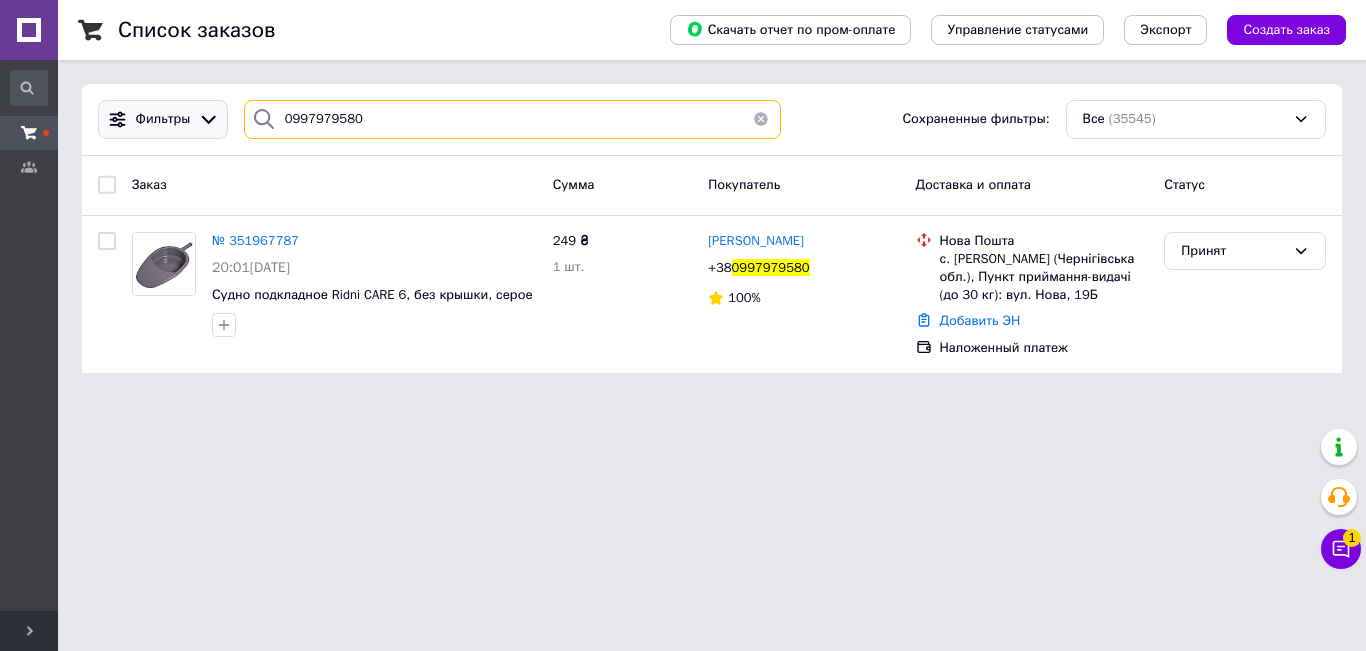 drag, startPoint x: 411, startPoint y: 138, endPoint x: 127, endPoint y: 110, distance: 285.37695 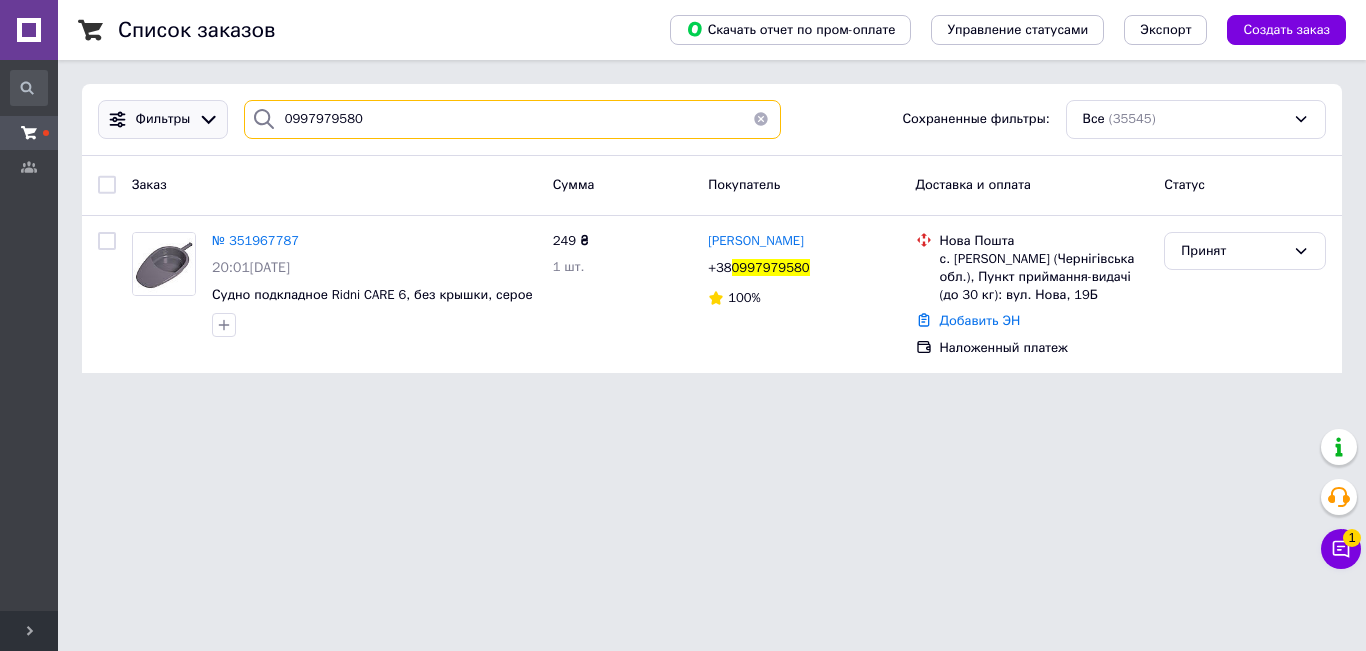 click on "Фильтры 0997979580 Сохраненные фильтры: Все (35545)" at bounding box center [712, 119] 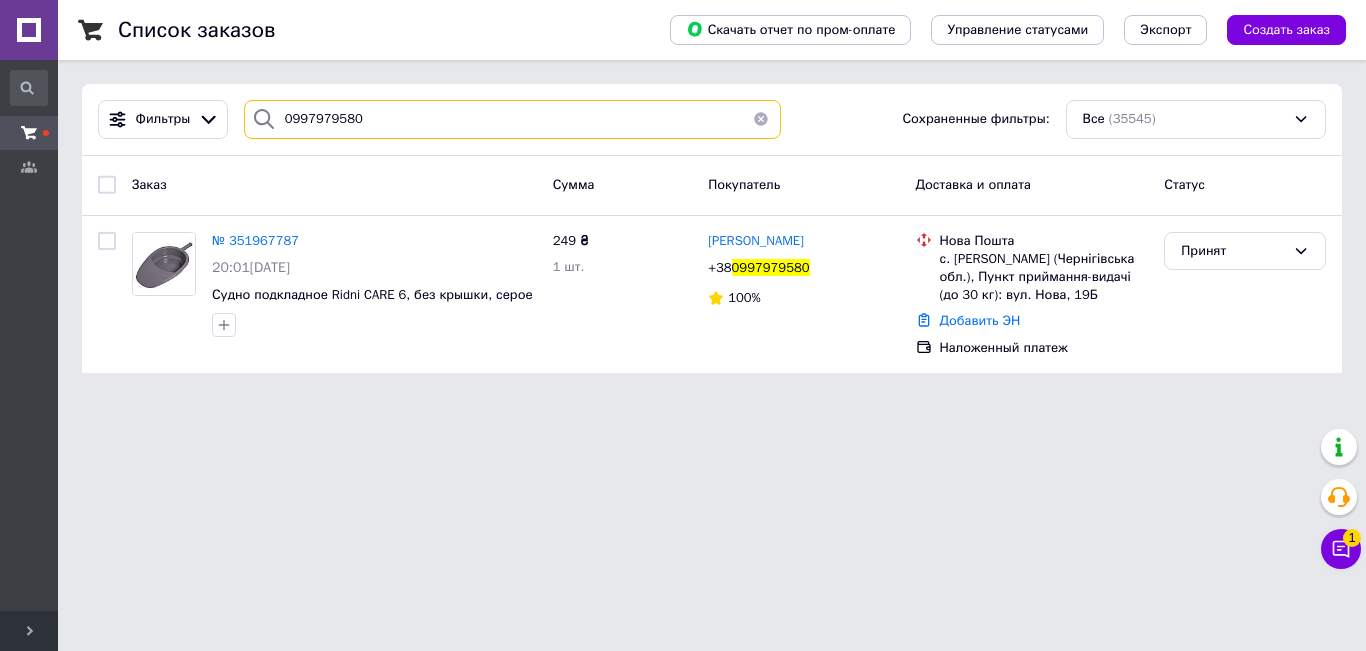 paste on "6497176" 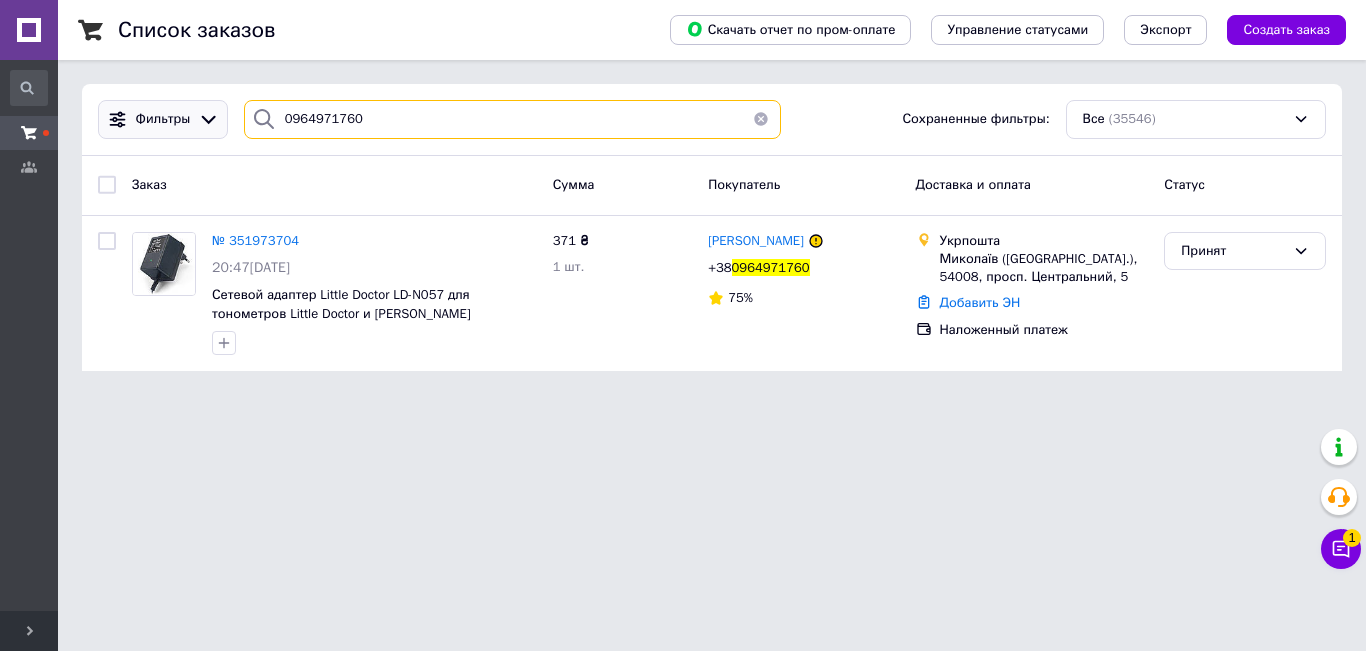 drag, startPoint x: 522, startPoint y: 133, endPoint x: 109, endPoint y: 118, distance: 413.2723 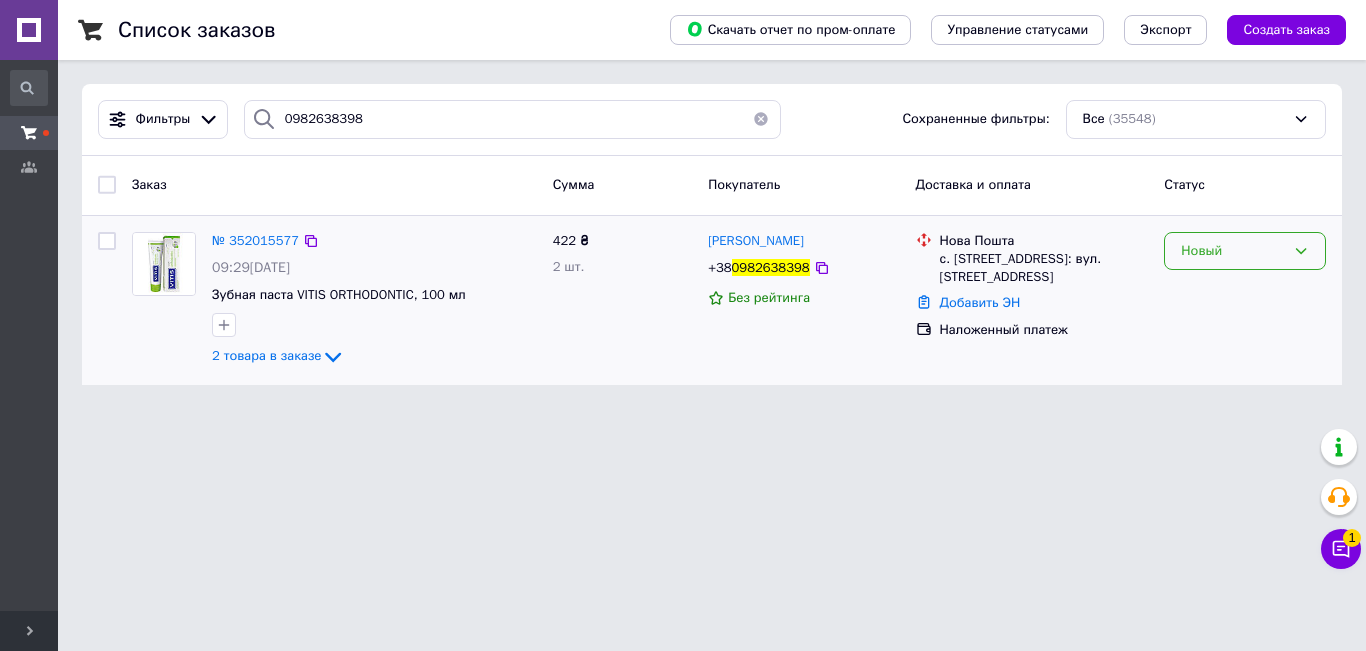 click on "Новый" at bounding box center [1233, 251] 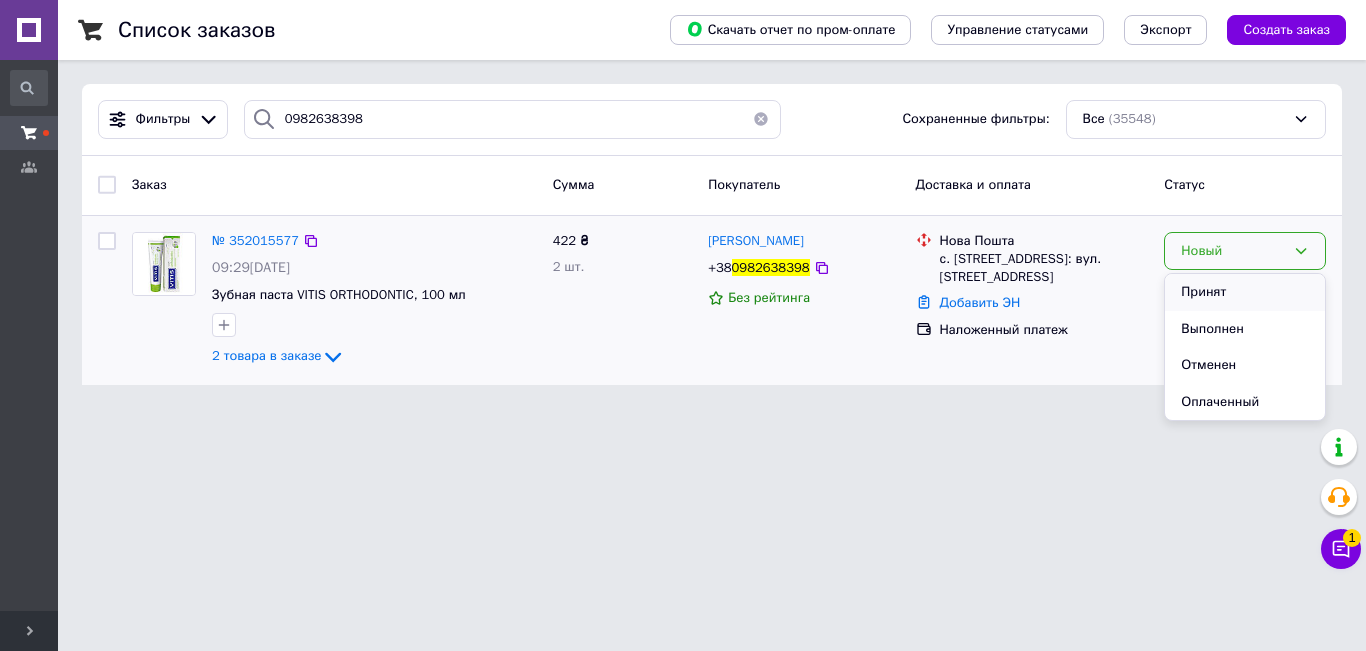 click on "Принят" at bounding box center (1245, 292) 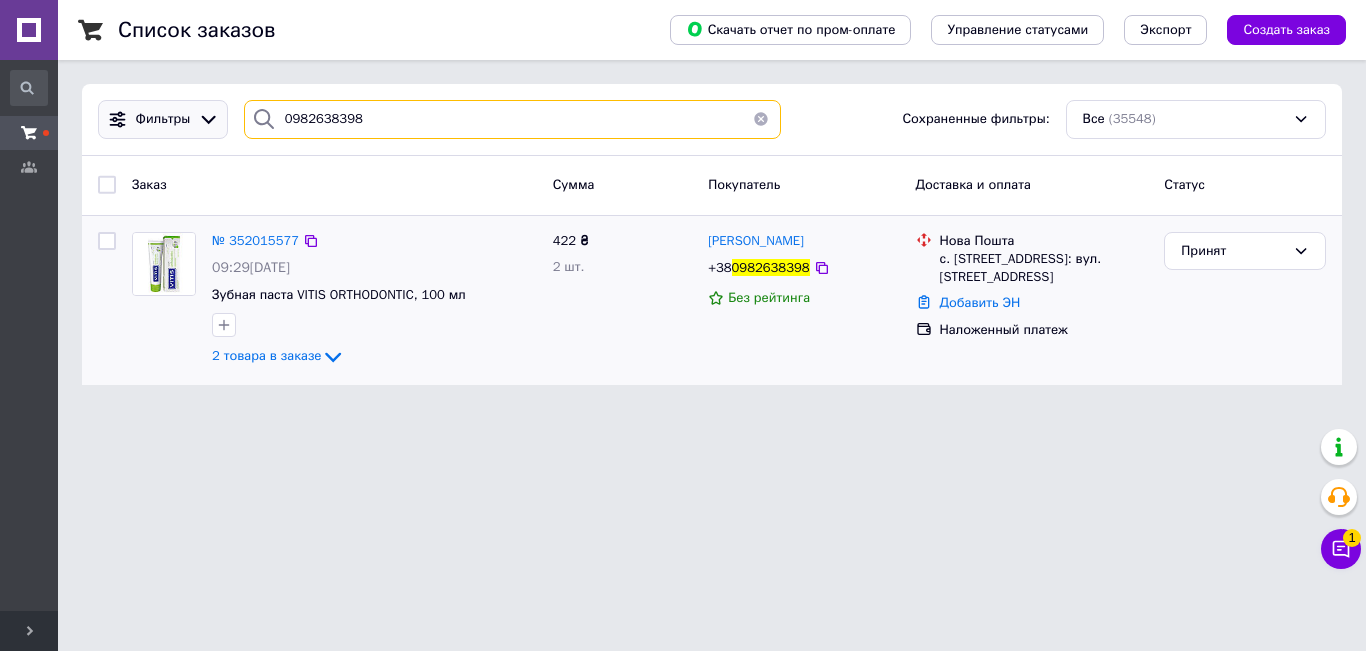 drag, startPoint x: 408, startPoint y: 125, endPoint x: 94, endPoint y: 110, distance: 314.35806 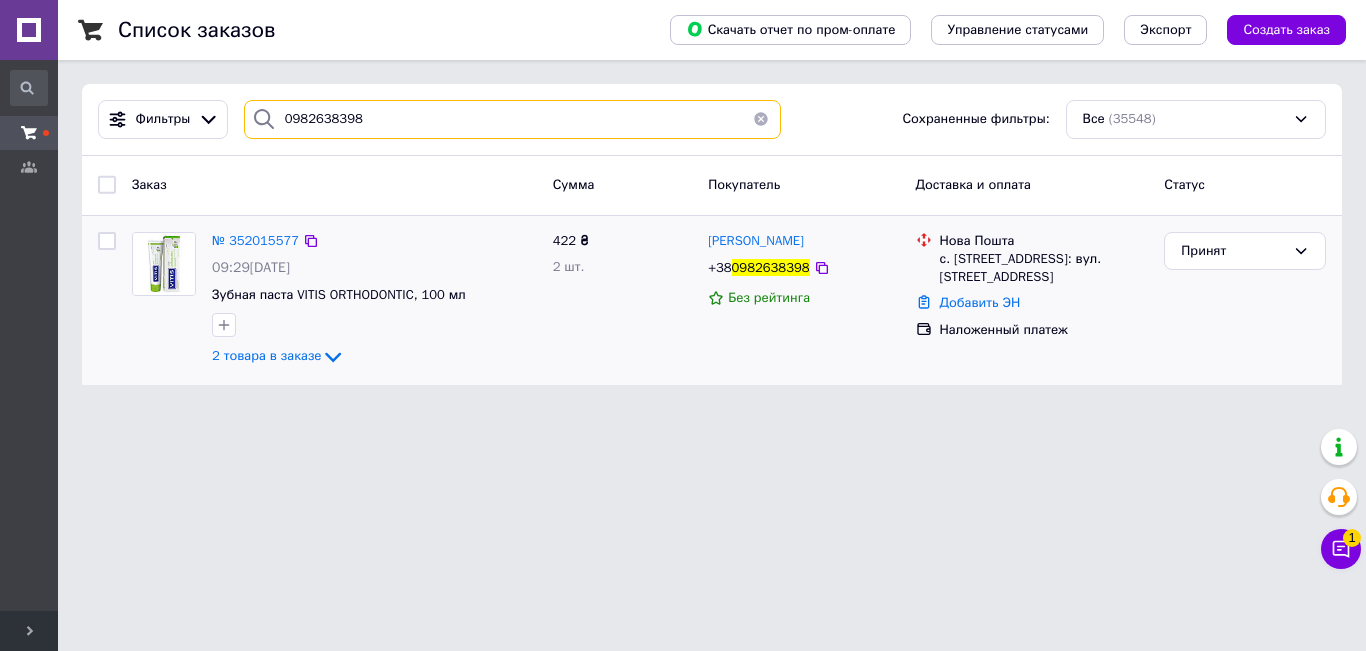 paste on "68170743" 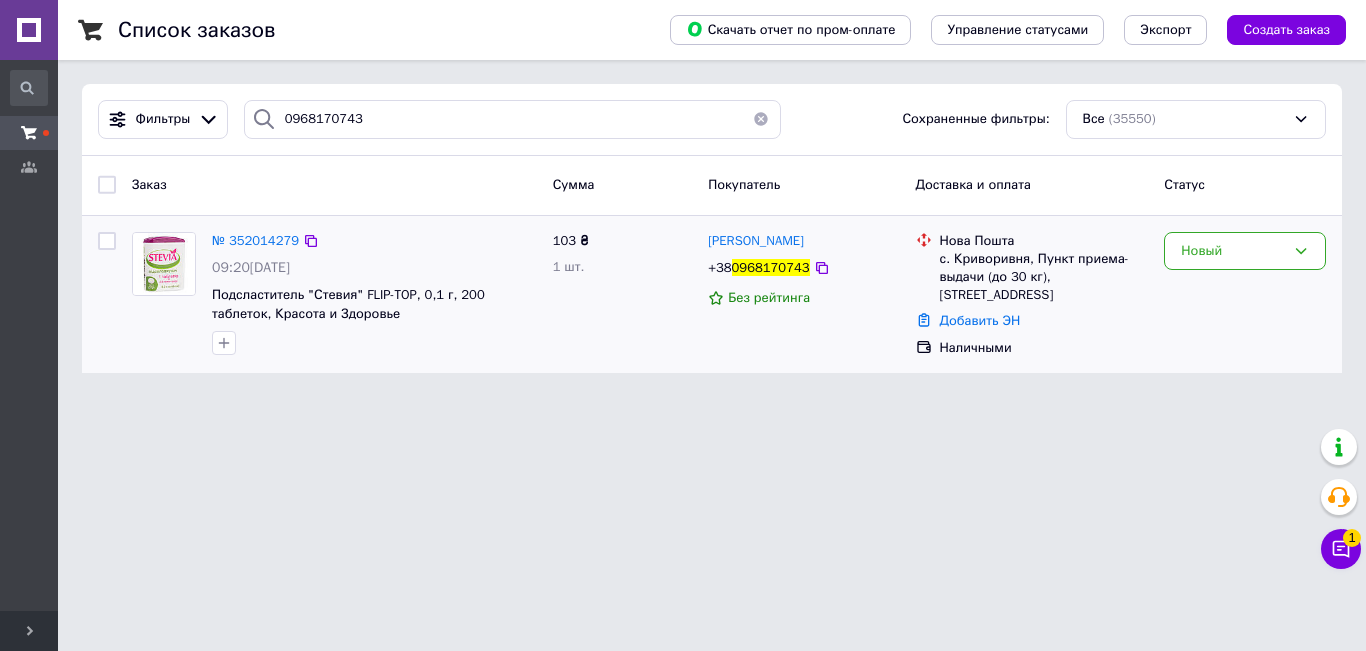 click on "Новый" at bounding box center [1245, 295] 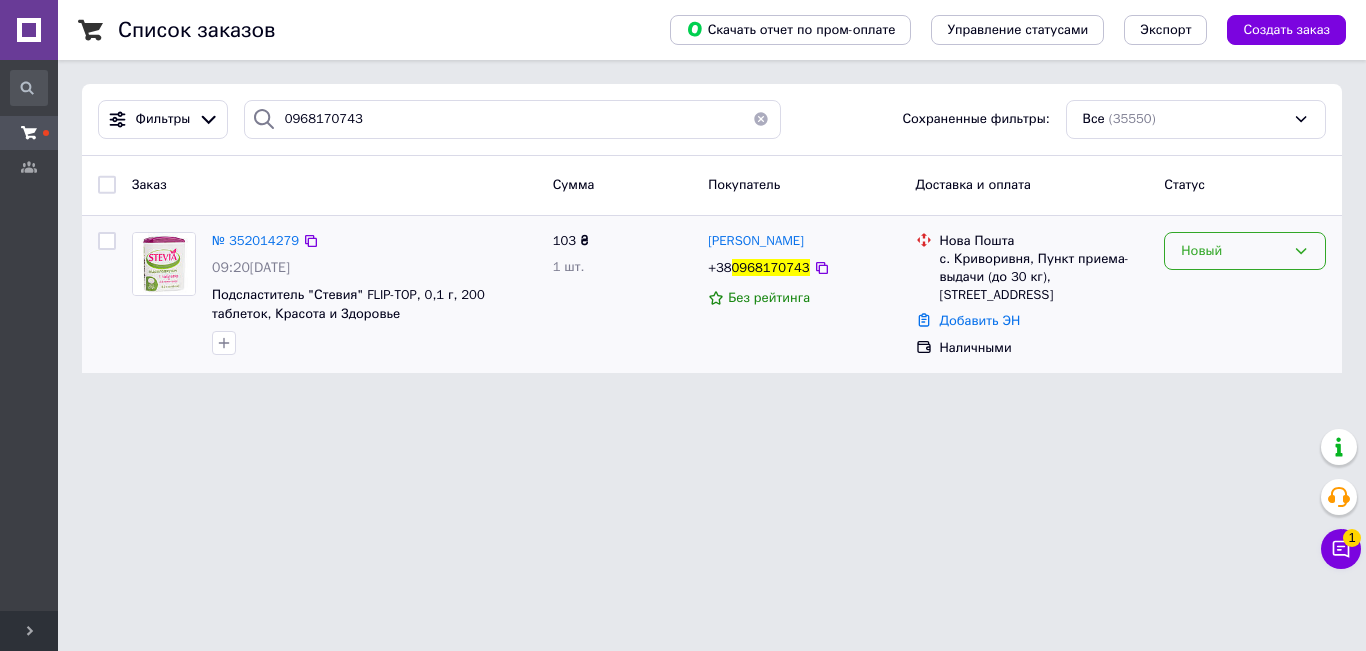 click on "Новый" at bounding box center (1233, 251) 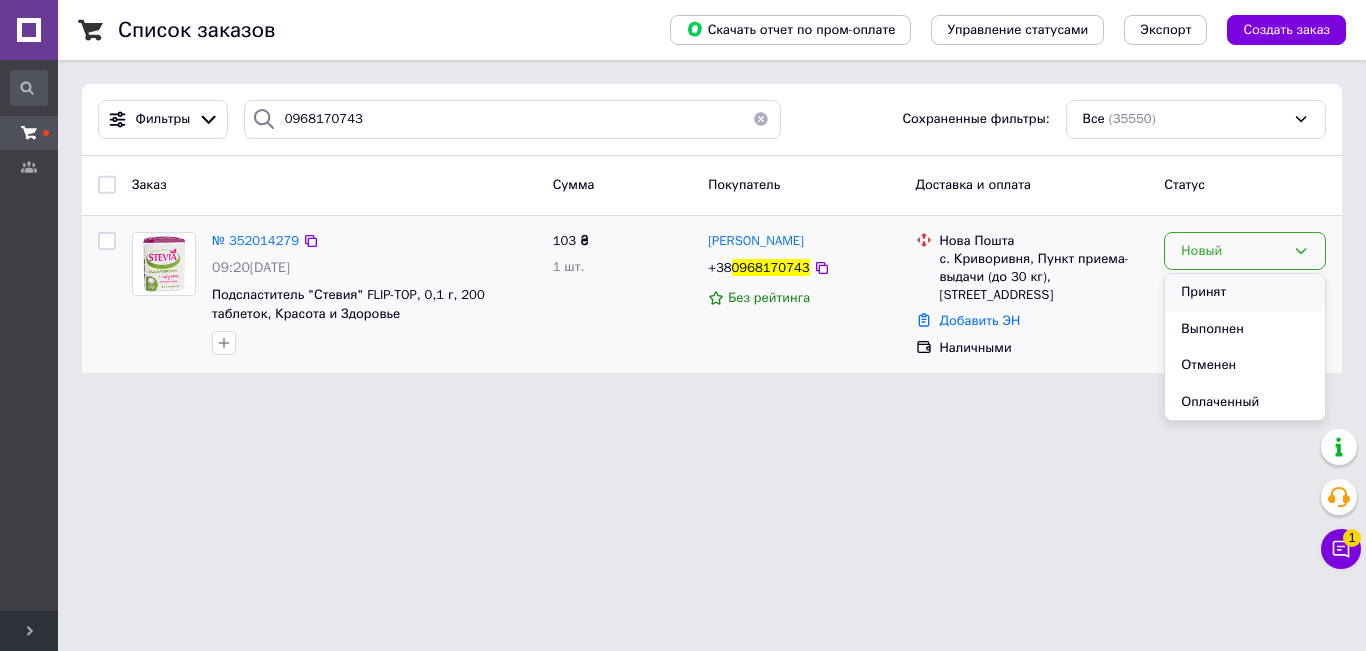 click on "Принят" at bounding box center (1245, 292) 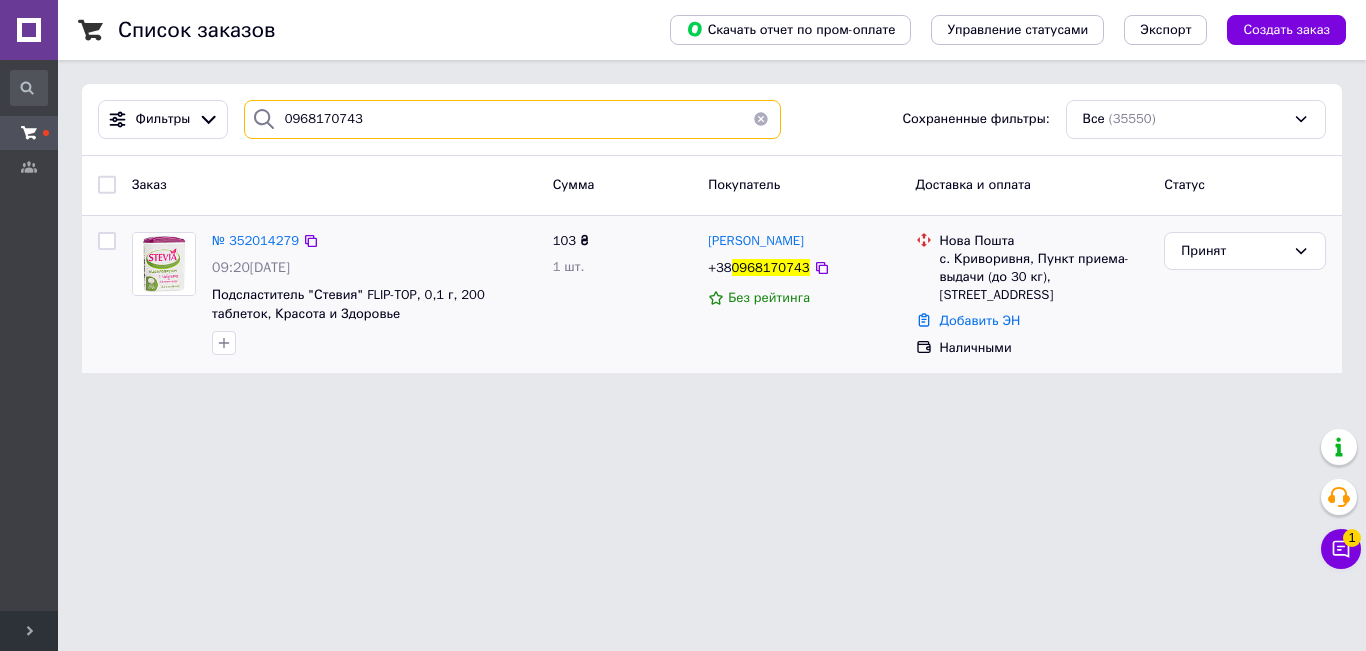drag, startPoint x: 387, startPoint y: 125, endPoint x: 327, endPoint y: 127, distance: 60.033325 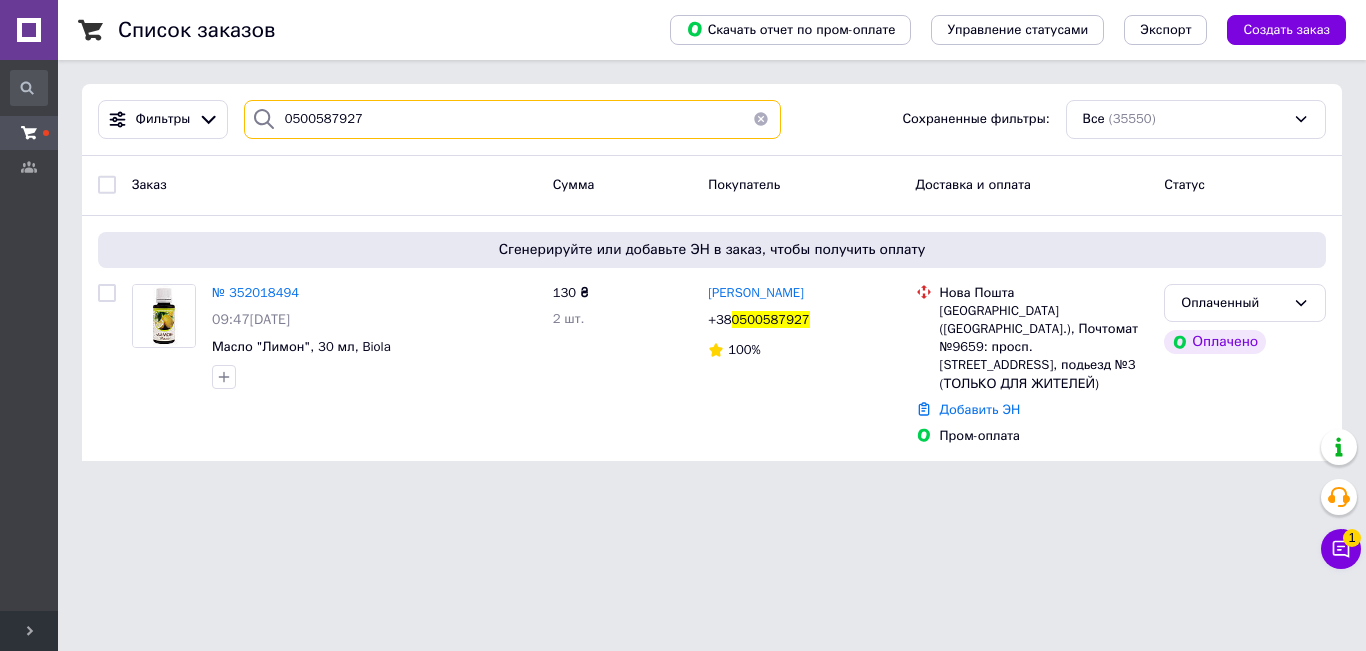 drag, startPoint x: 383, startPoint y: 125, endPoint x: 229, endPoint y: 104, distance: 155.42522 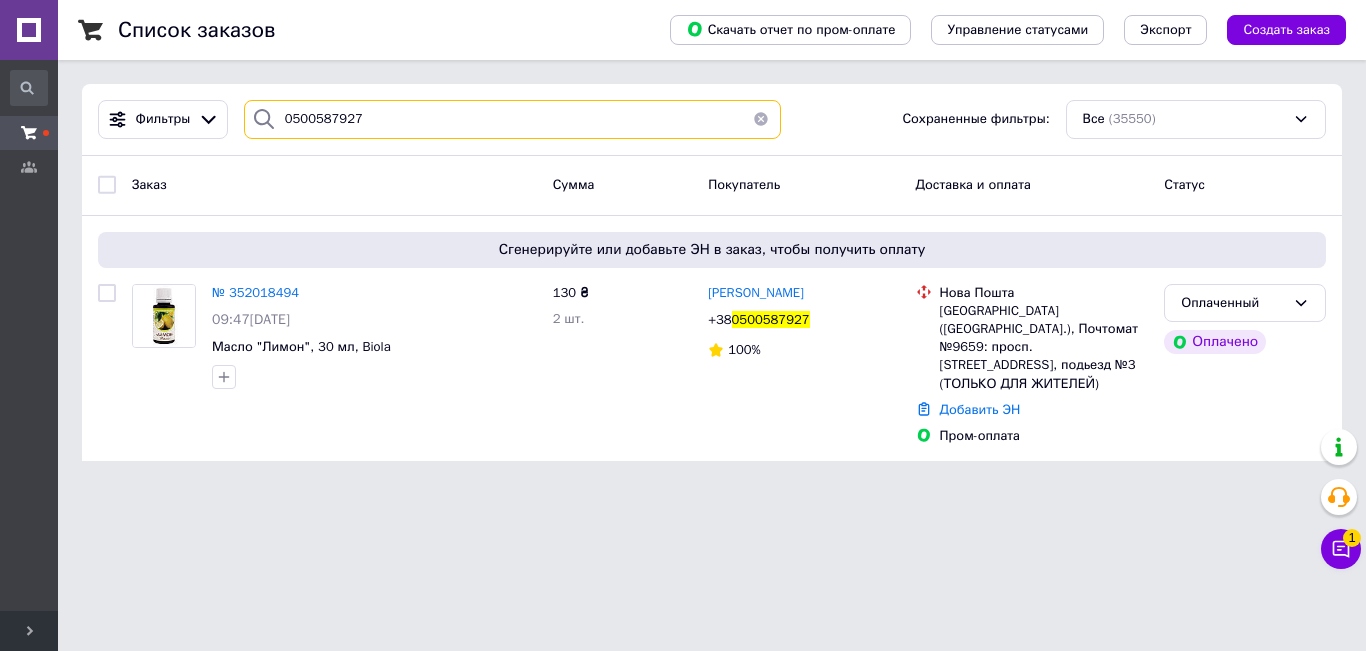 paste on "968170743" 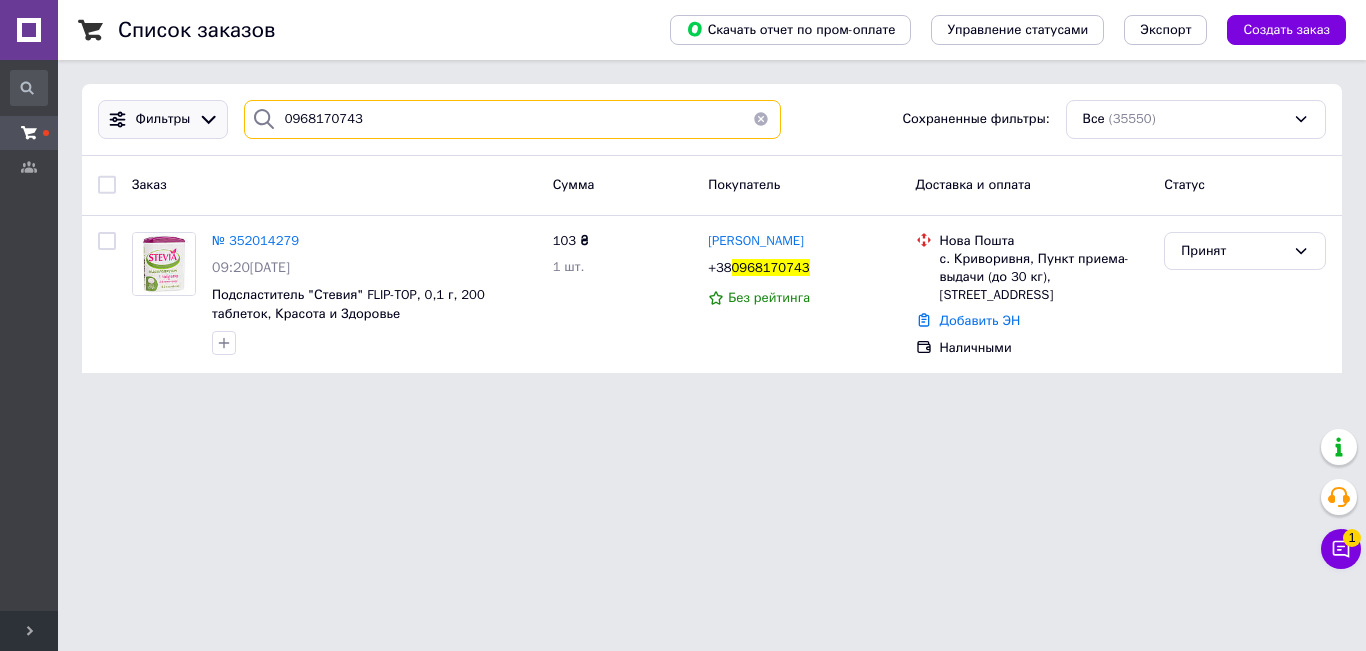 drag, startPoint x: 399, startPoint y: 114, endPoint x: 222, endPoint y: 114, distance: 177 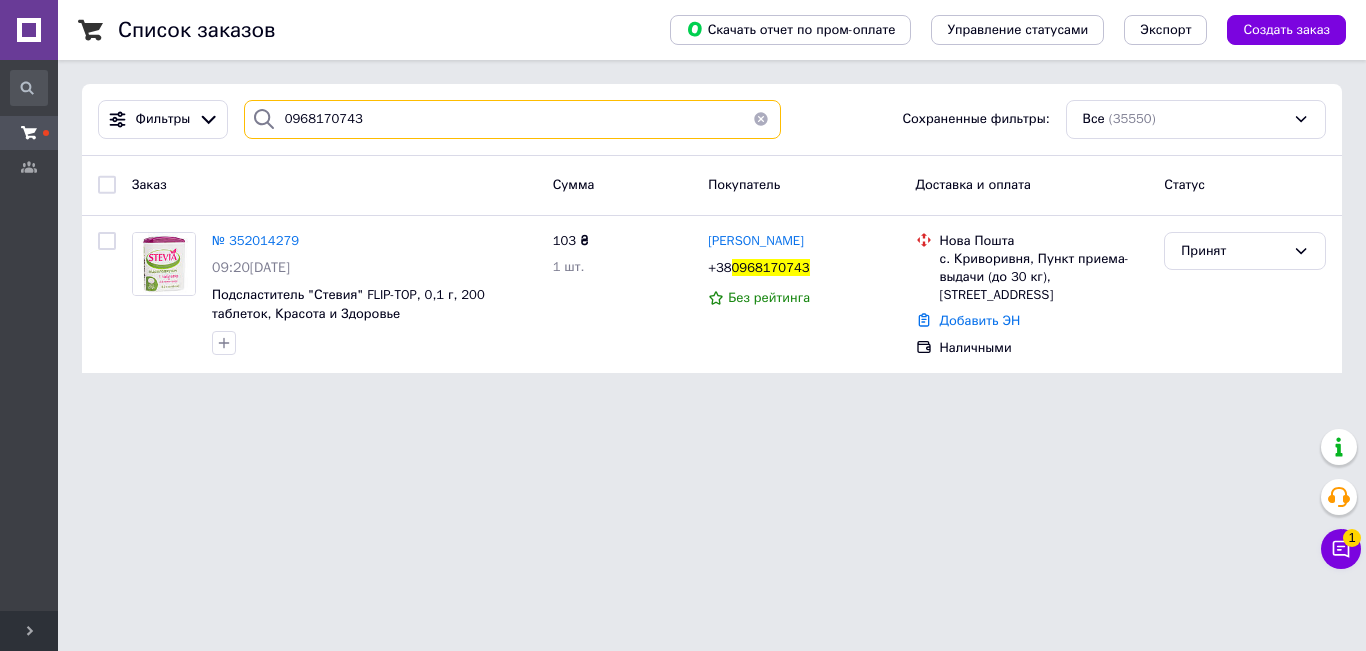 paste on "37506027" 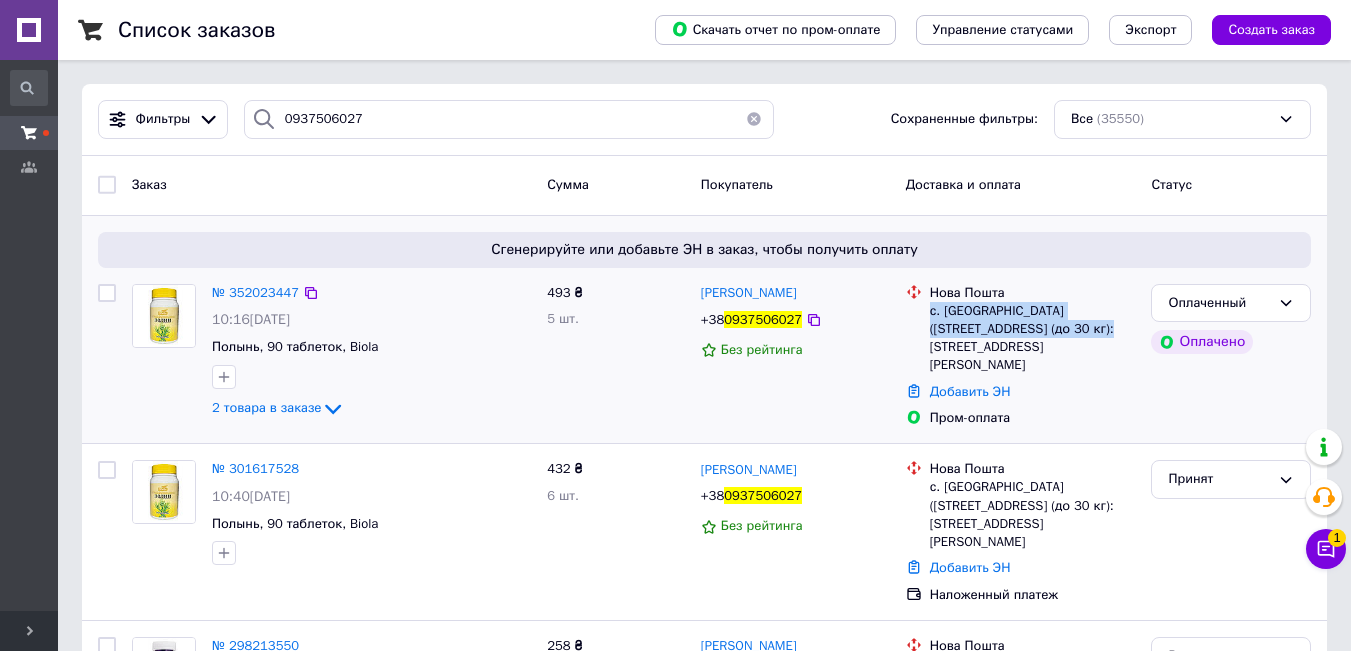 drag, startPoint x: 931, startPoint y: 313, endPoint x: 1050, endPoint y: 323, distance: 119.419426 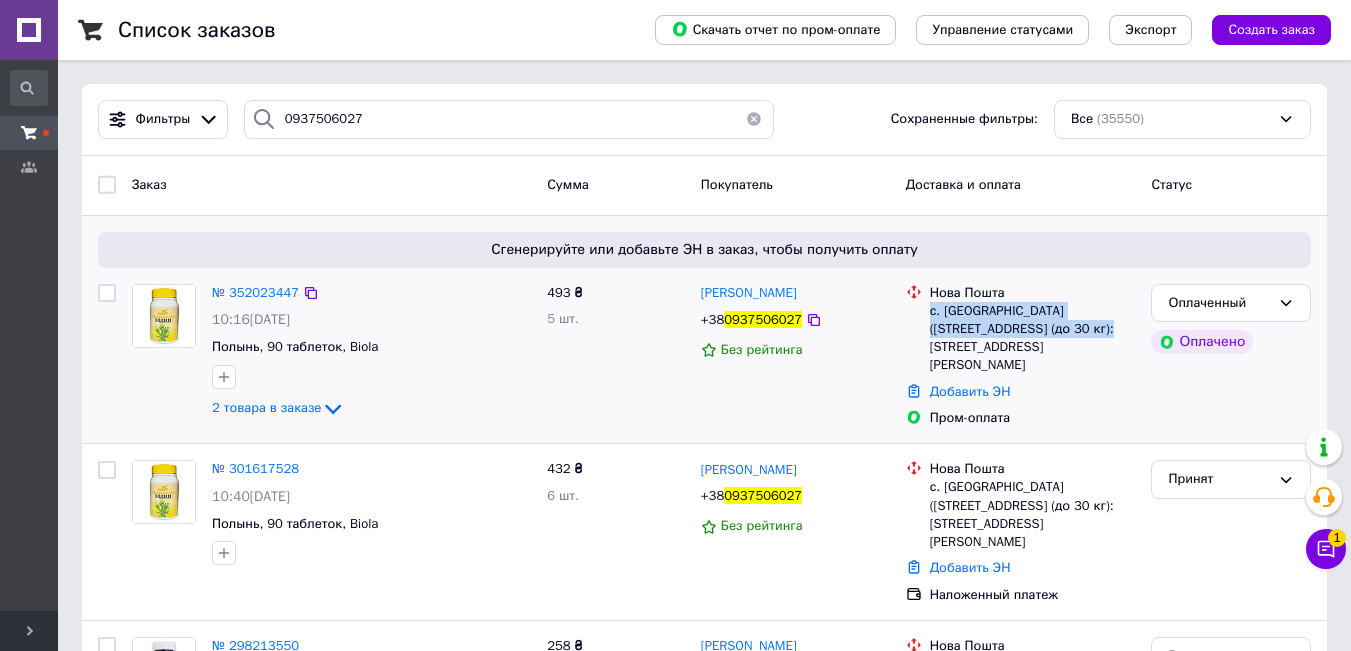 click on "с. [GEOGRAPHIC_DATA] ([STREET_ADDRESS] (до 30 кг): [STREET_ADDRESS][PERSON_NAME]" at bounding box center (1033, 338) 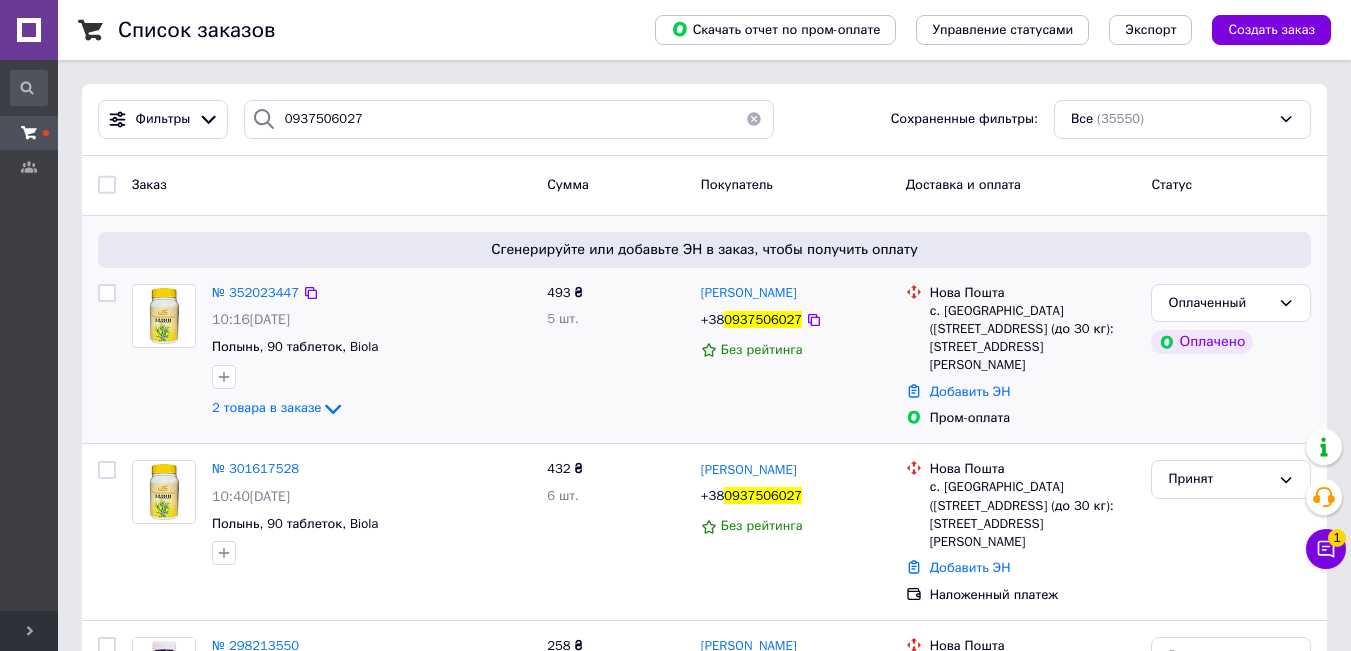 click on "493 ₴ 5 шт." at bounding box center [616, 356] 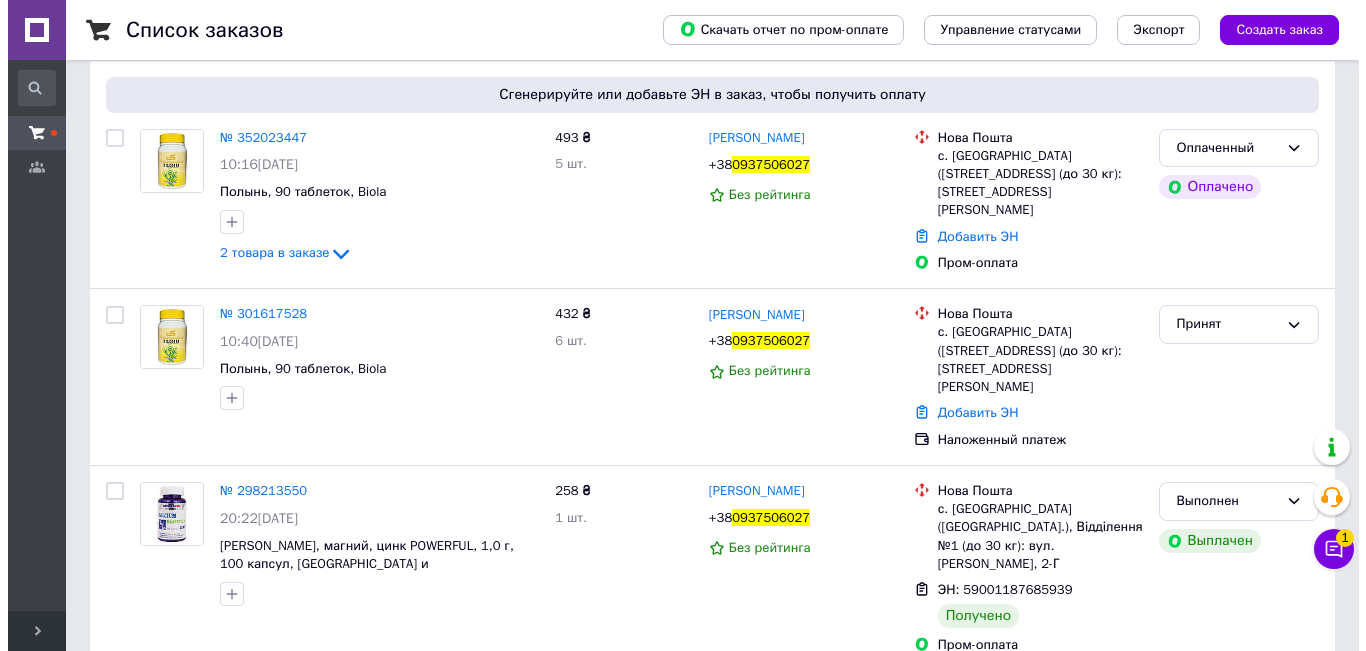 scroll, scrollTop: 0, scrollLeft: 0, axis: both 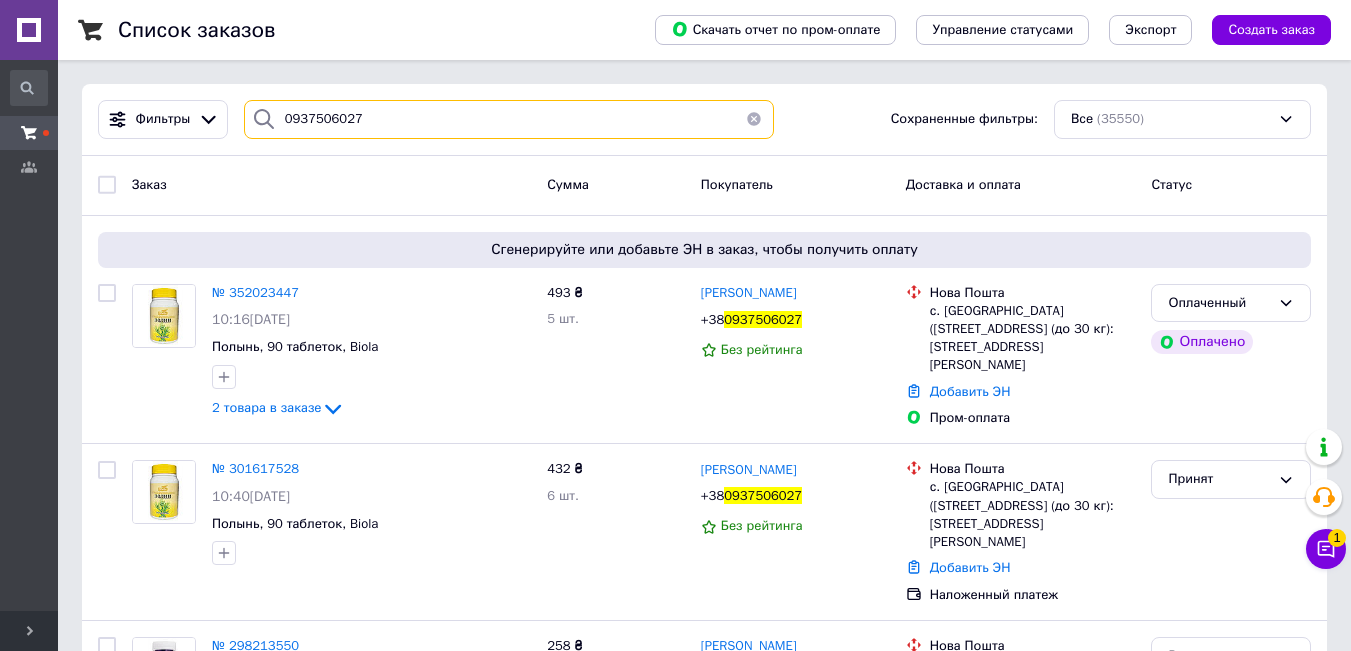 drag, startPoint x: 371, startPoint y: 118, endPoint x: 41, endPoint y: 118, distance: 330 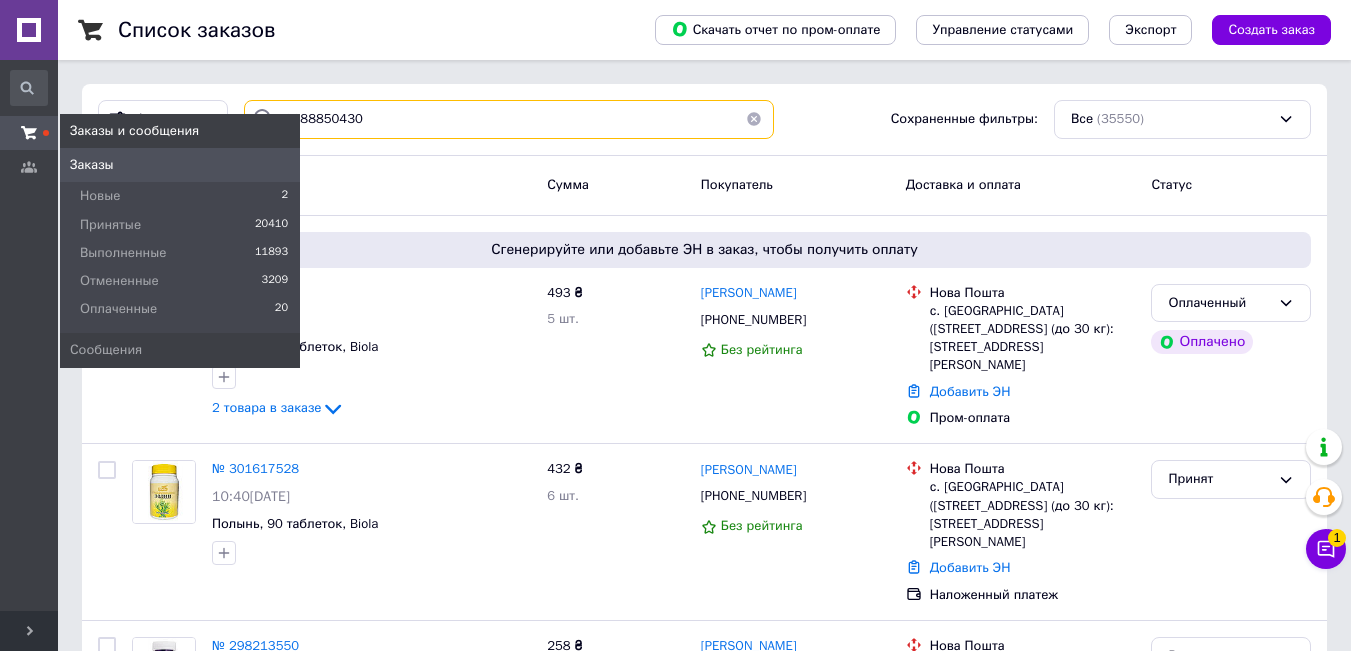 type on "0688850430" 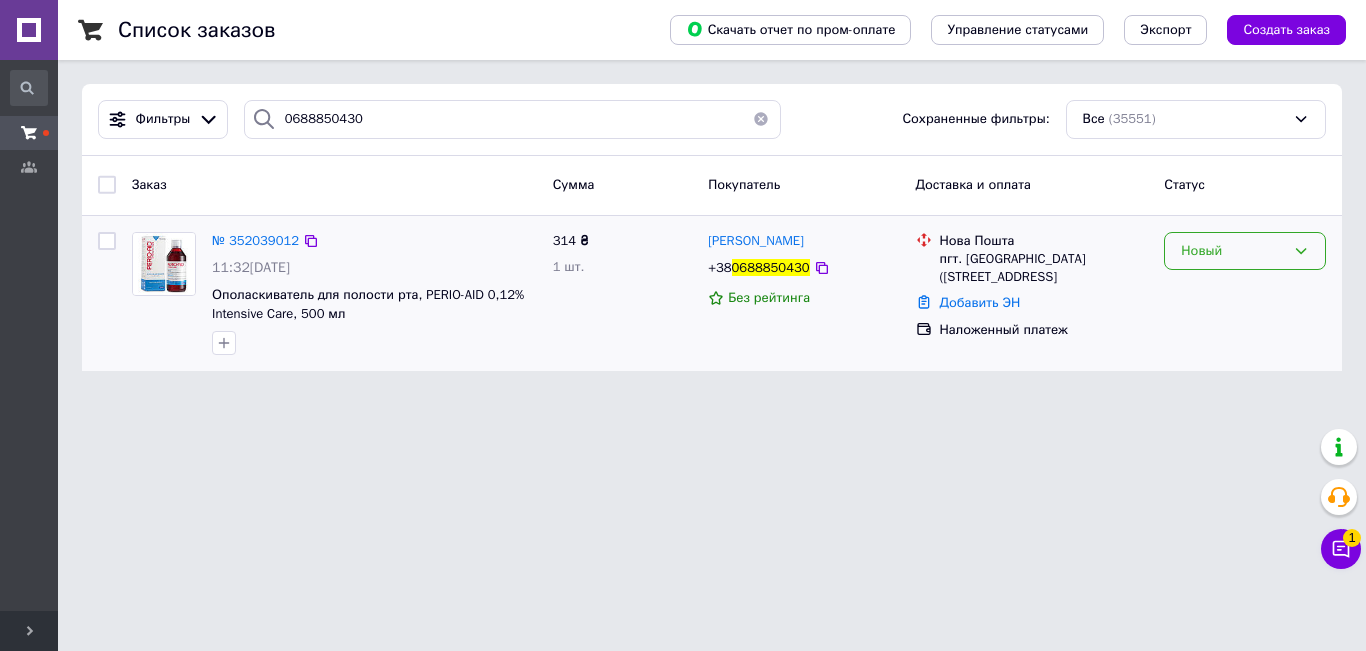 click on "Новый" at bounding box center [1233, 251] 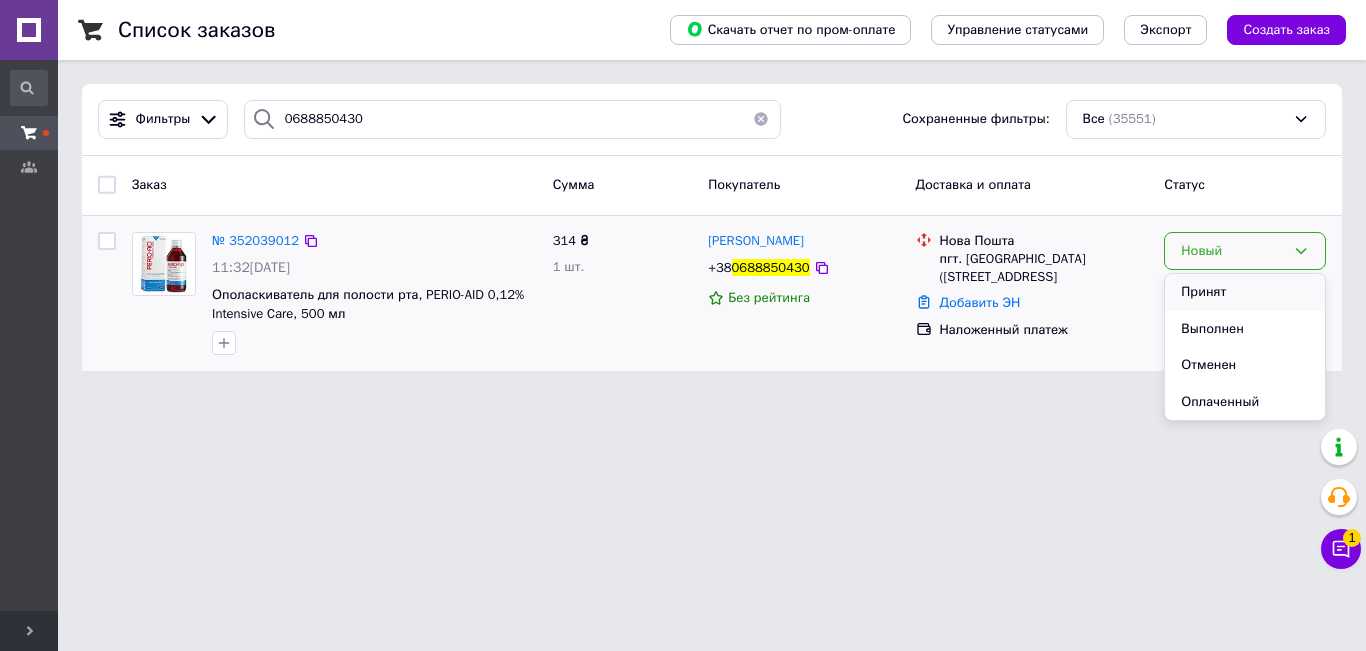 click on "Принят" at bounding box center [1245, 292] 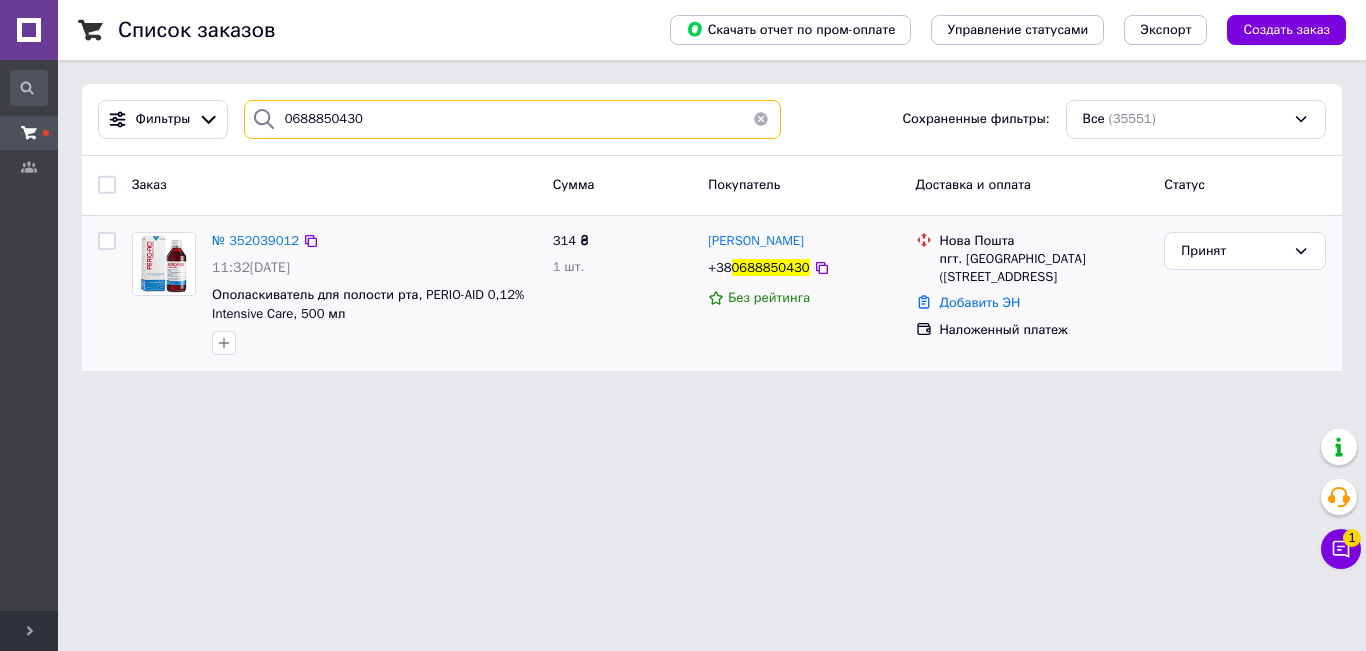 drag, startPoint x: 427, startPoint y: 122, endPoint x: 42, endPoint y: 114, distance: 385.0831 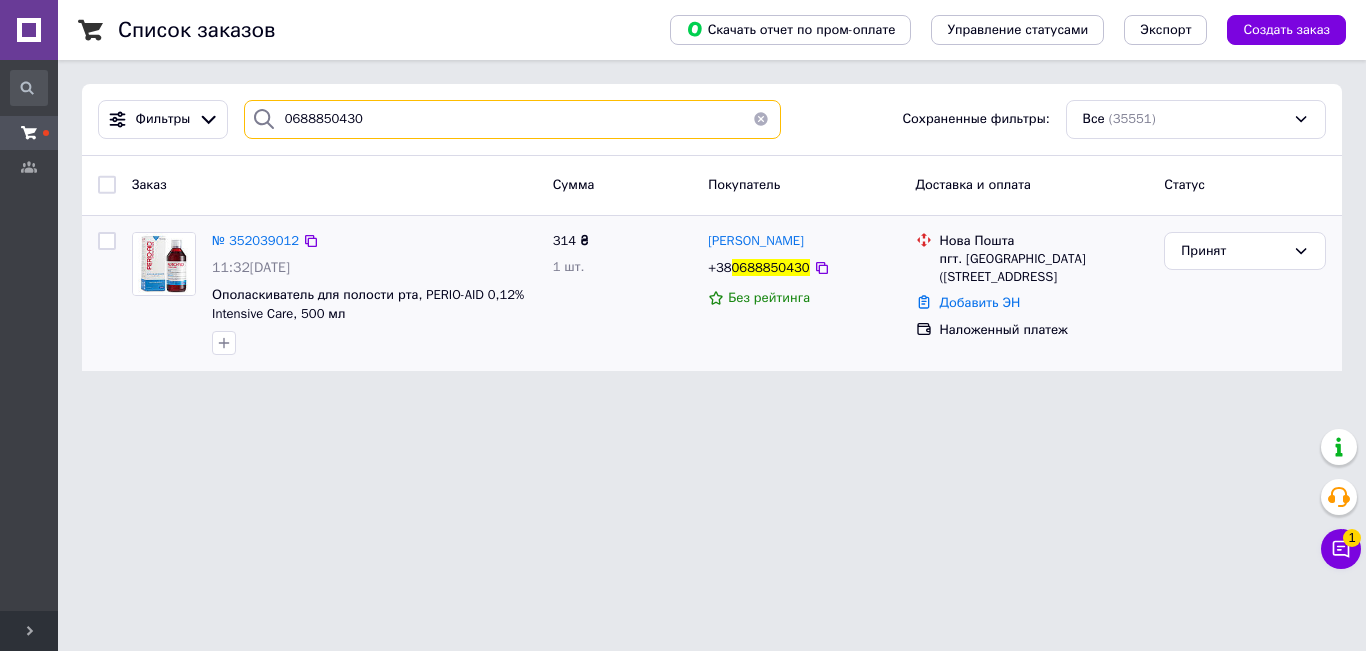 click on "Список заказов   Скачать отчет по пром-оплате Управление статусами Экспорт Создать заказ Фильтры 0688850430 Сохраненные фильтры: Все (35551) Заказ Сумма Покупатель Доставка и оплата Статус № 352039012 11:32[DATE] Ополаскиватель для полости рта, PERIO-AID 0,12% Intensive Care, 500 мл 314 ₴ 1 шт. [PERSON_NAME] [PHONE_NUMBER] Без рейтинга Нова Пошта пгт. [GEOGRAPHIC_DATA] ([STREET_ADDRESS] Добавить ЭН Наложенный платеж Принят" at bounding box center (712, 197) 